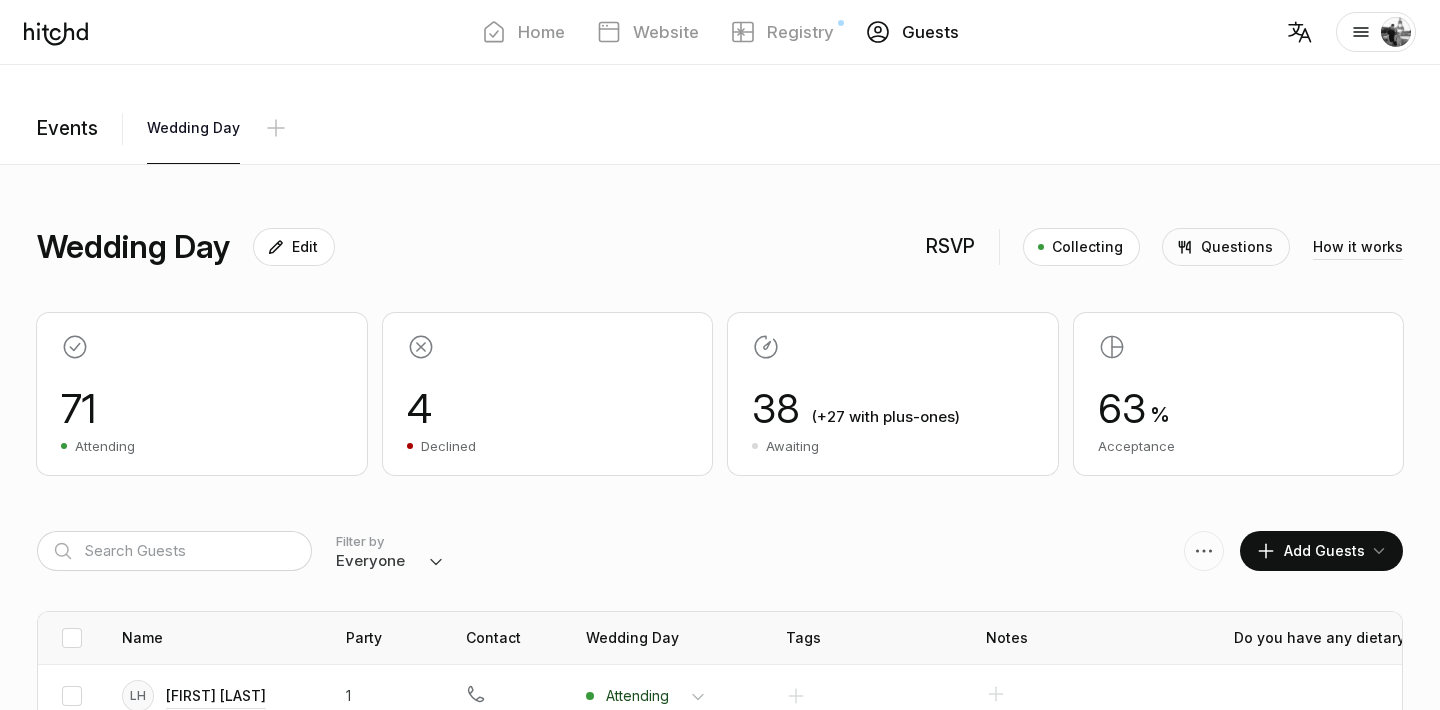 scroll, scrollTop: 0, scrollLeft: 0, axis: both 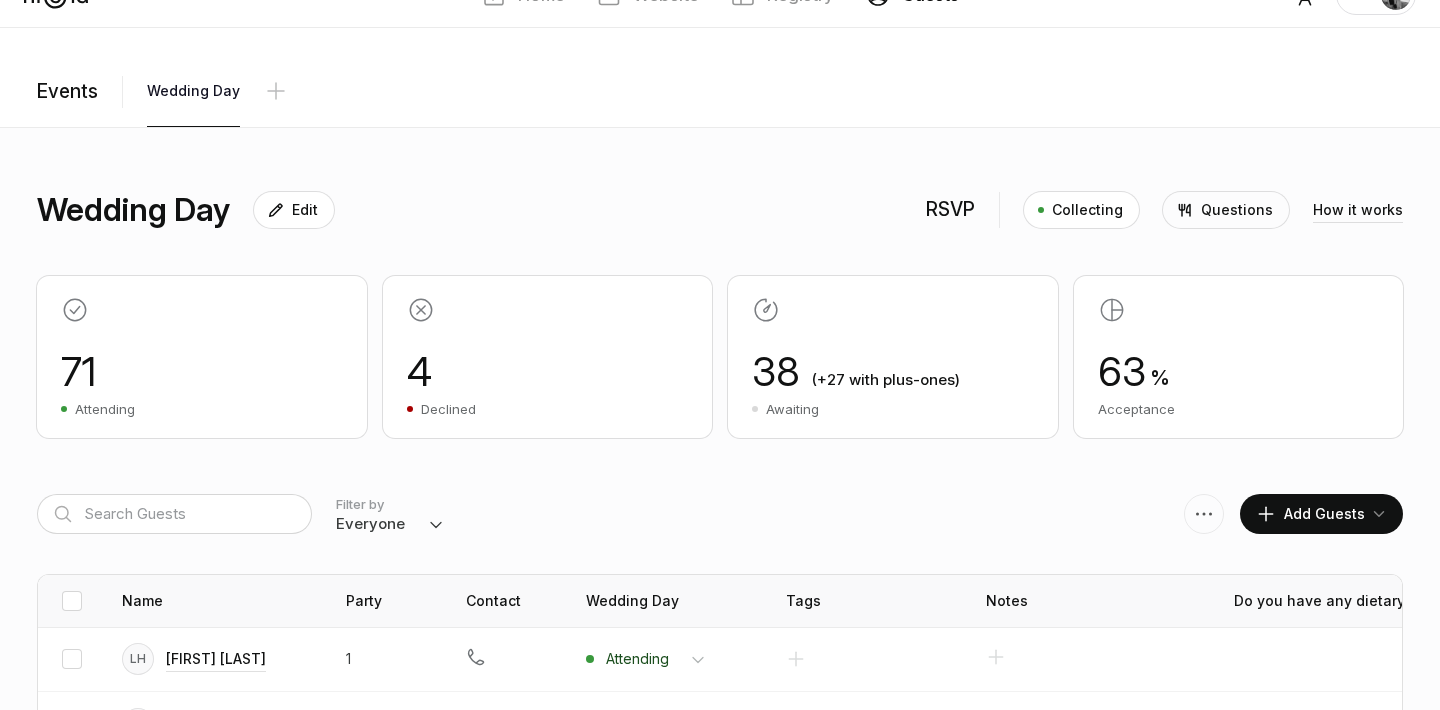 click on "Home
Website
Registry
Guests" at bounding box center (720, 268) 